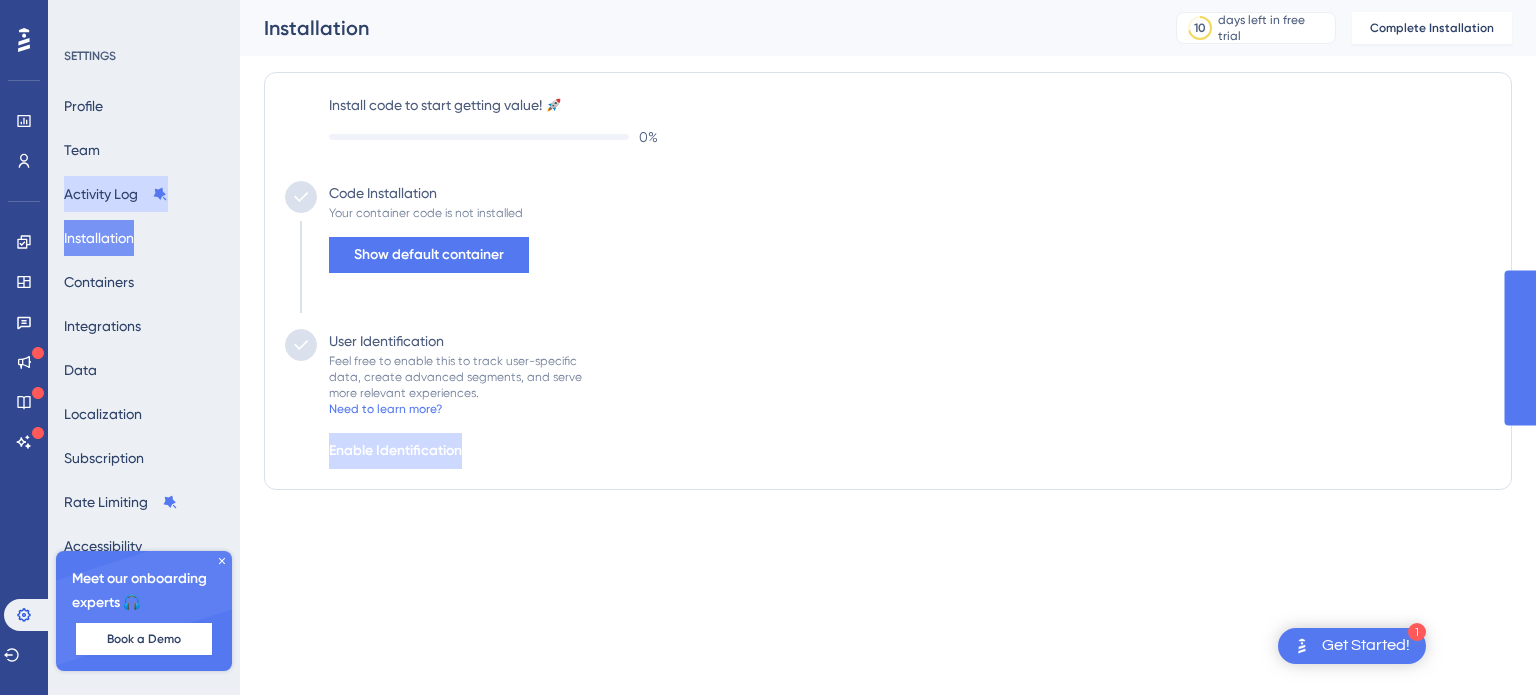 scroll, scrollTop: 0, scrollLeft: 0, axis: both 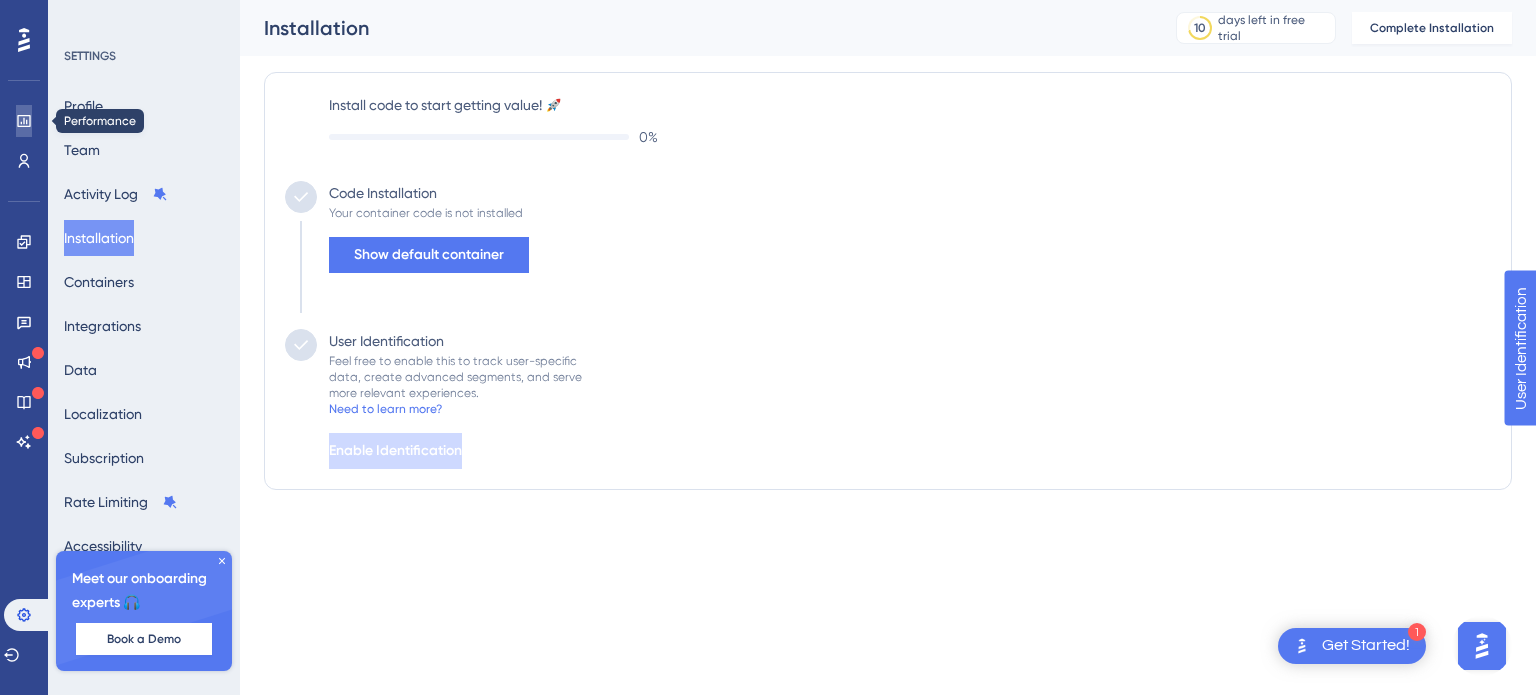 click 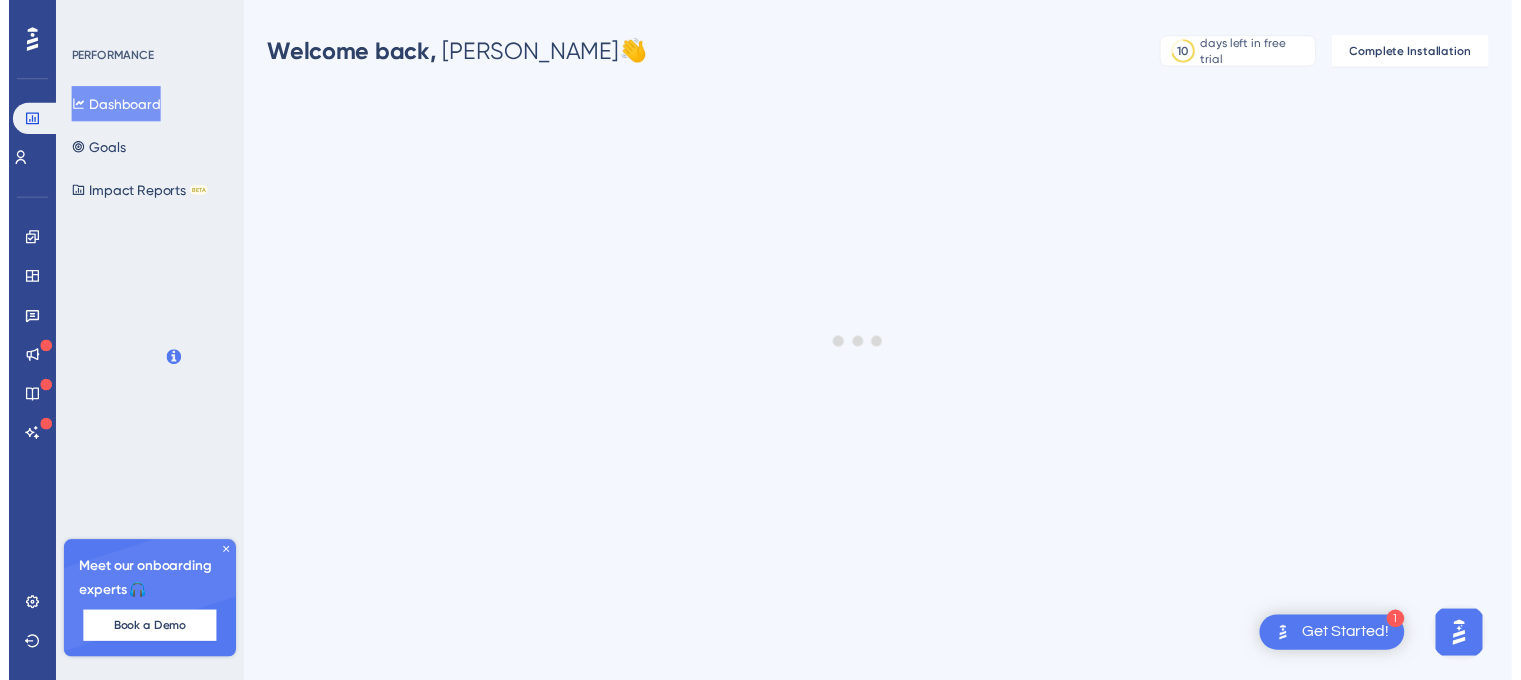 scroll, scrollTop: 0, scrollLeft: 0, axis: both 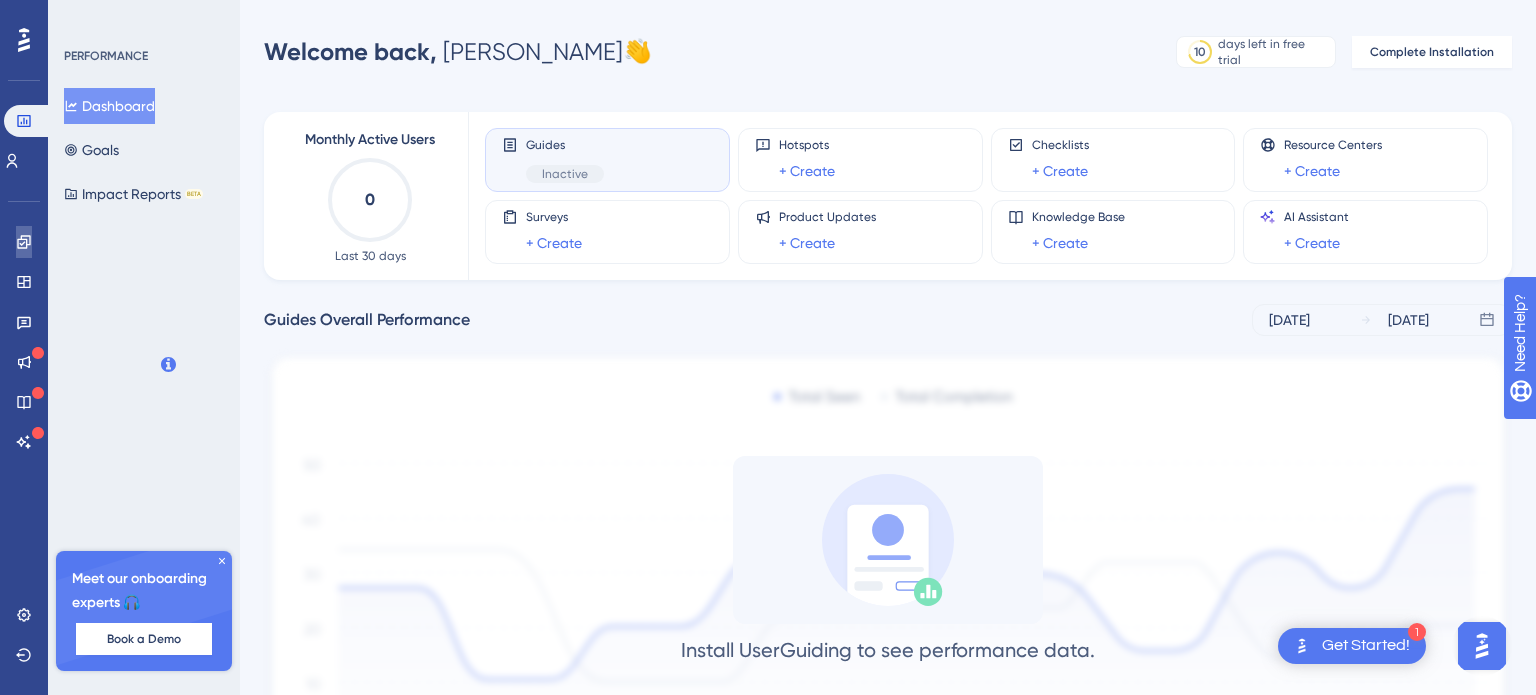 click at bounding box center (24, 242) 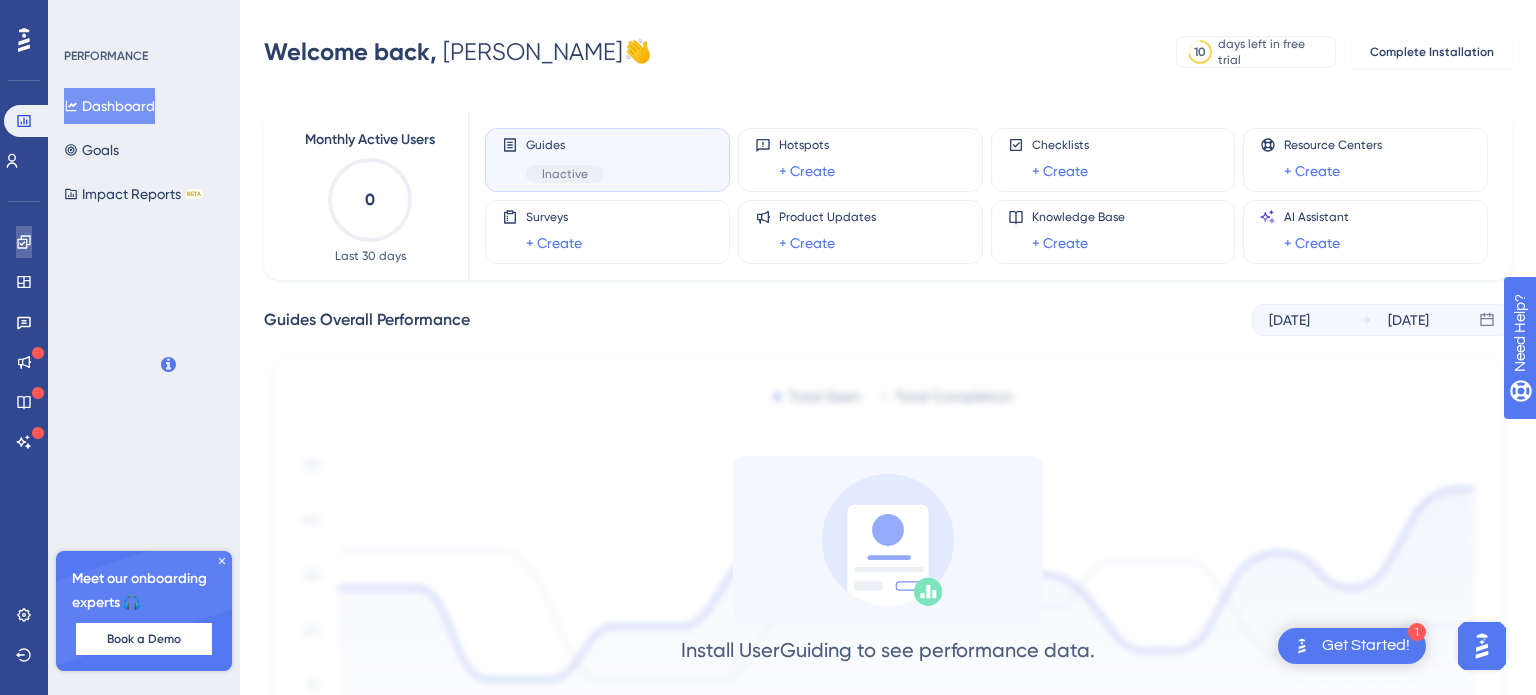 click at bounding box center [24, 242] 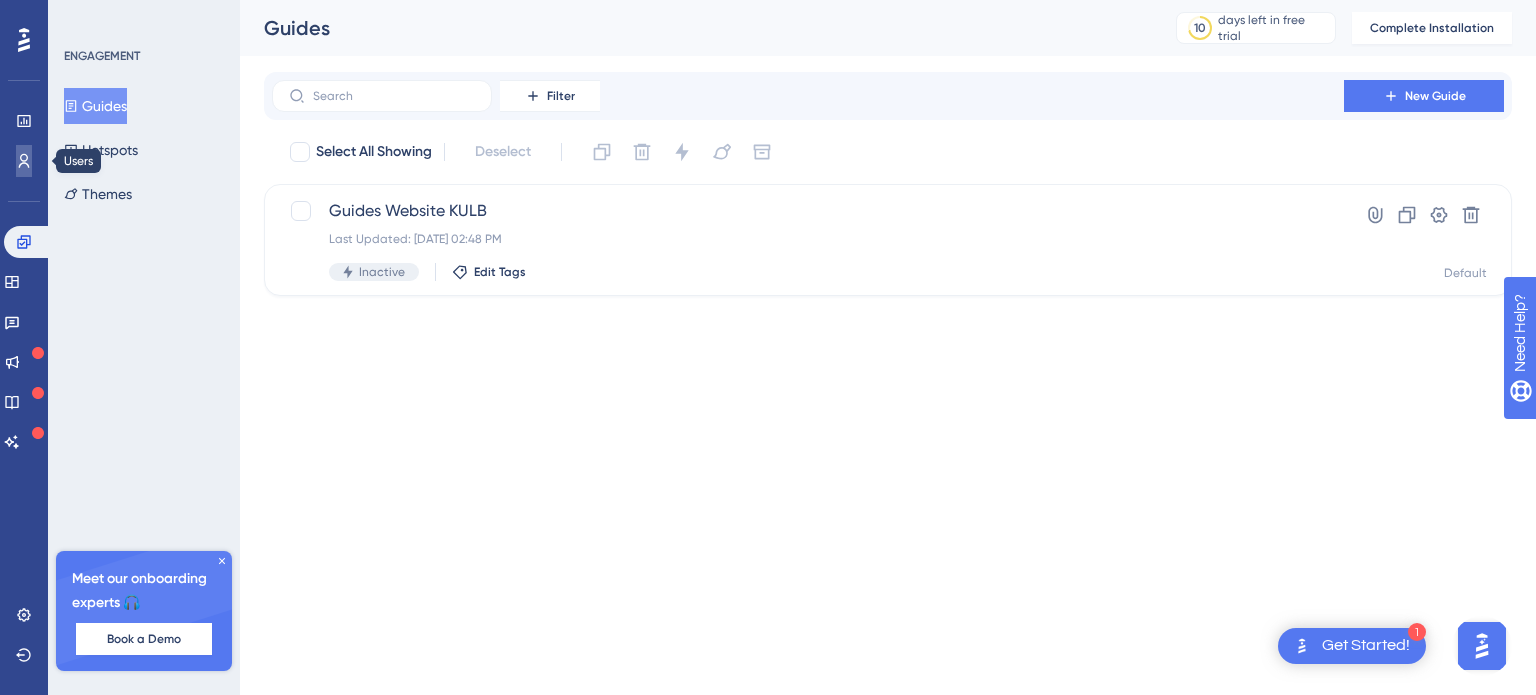 click 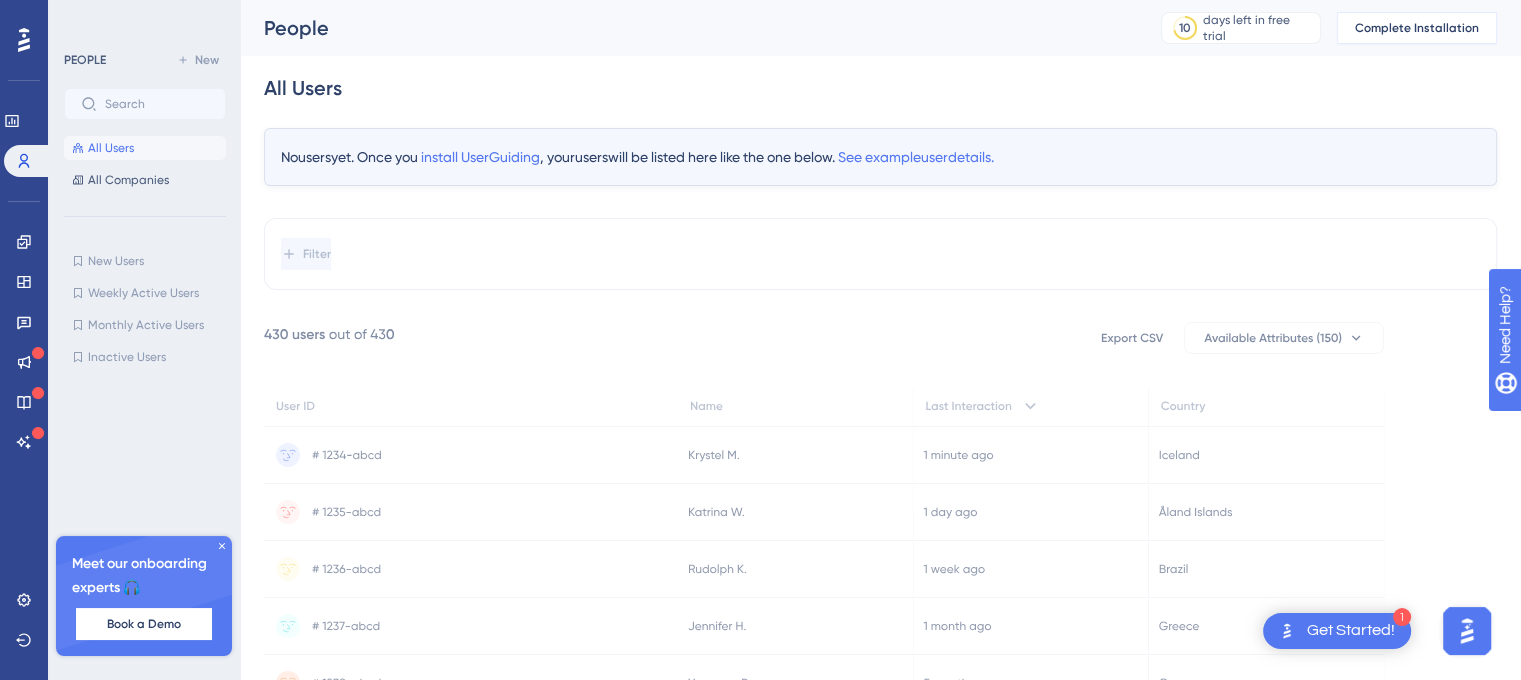 click on "Complete Installation" at bounding box center (1417, 28) 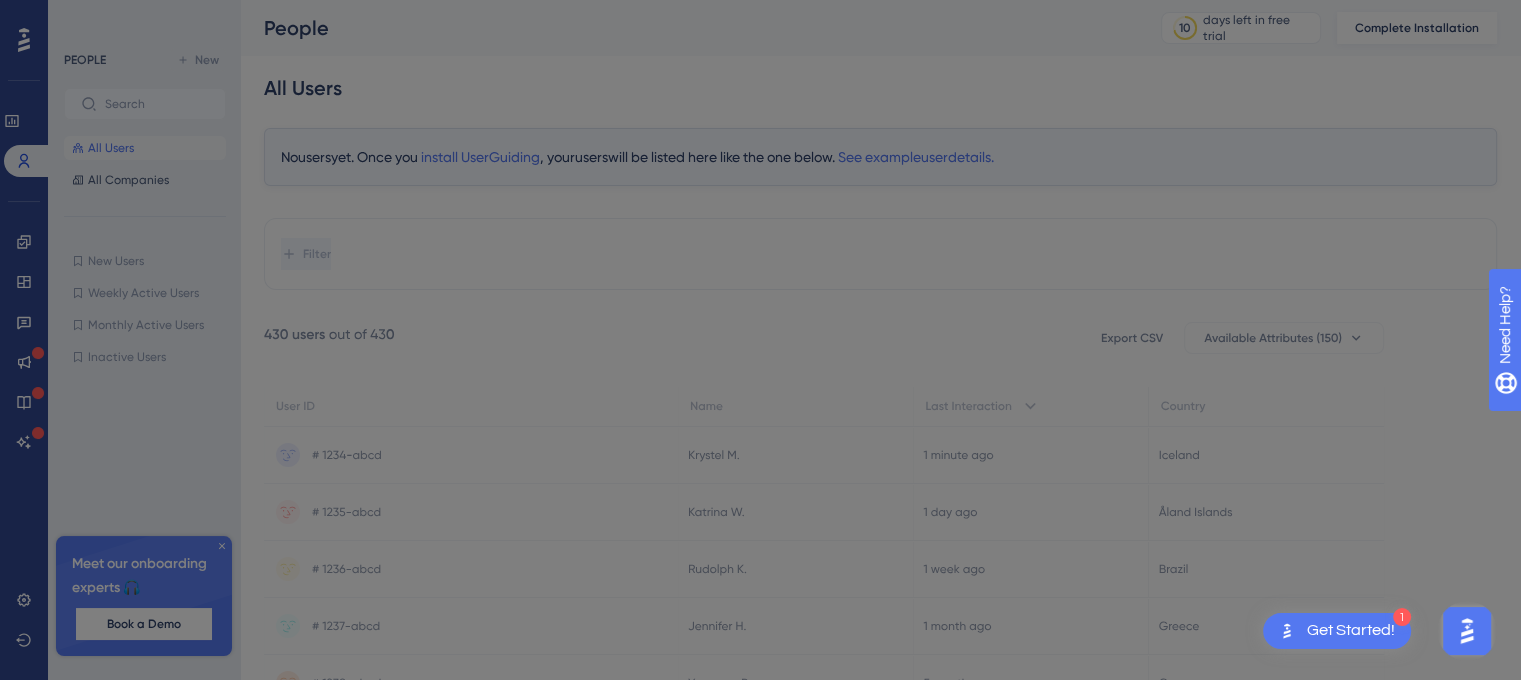 scroll, scrollTop: 0, scrollLeft: 0, axis: both 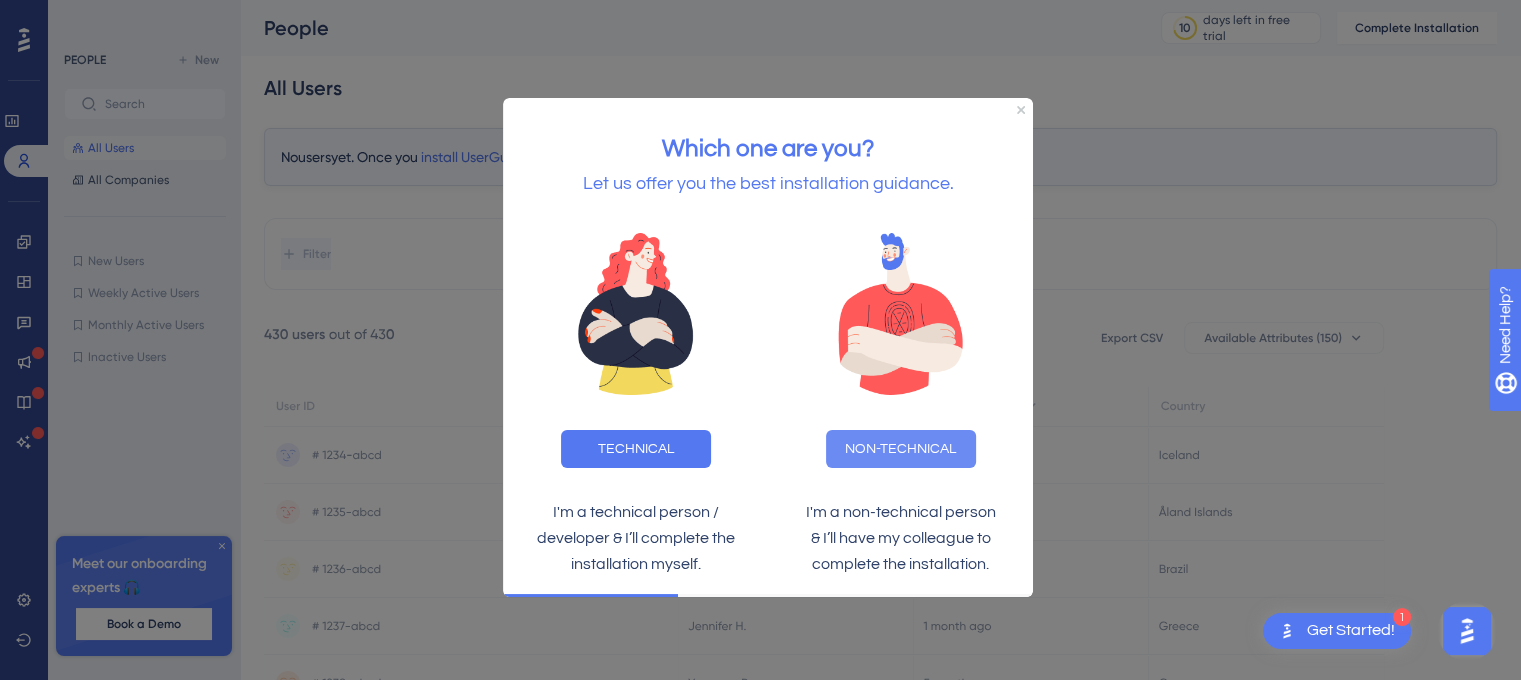 click on "NON-TECHNICAL" at bounding box center (901, 449) 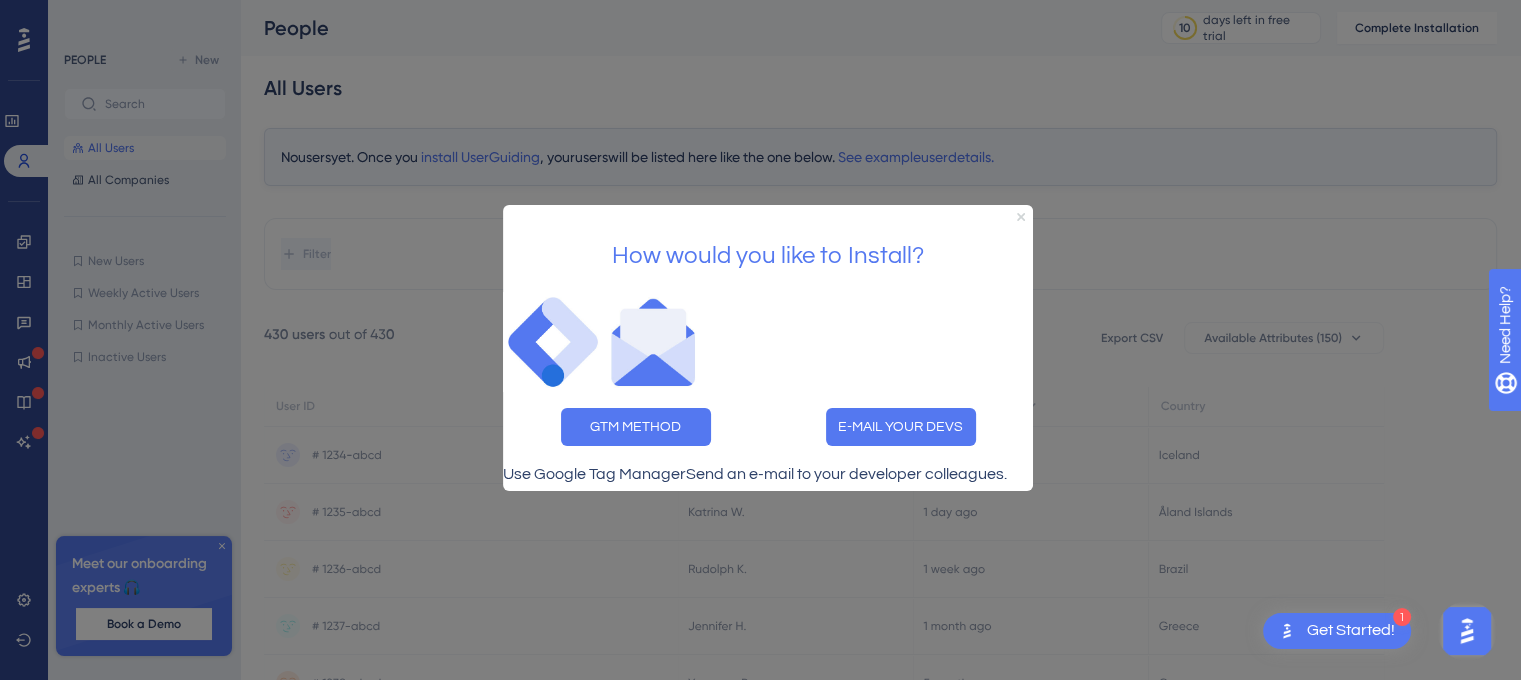 click 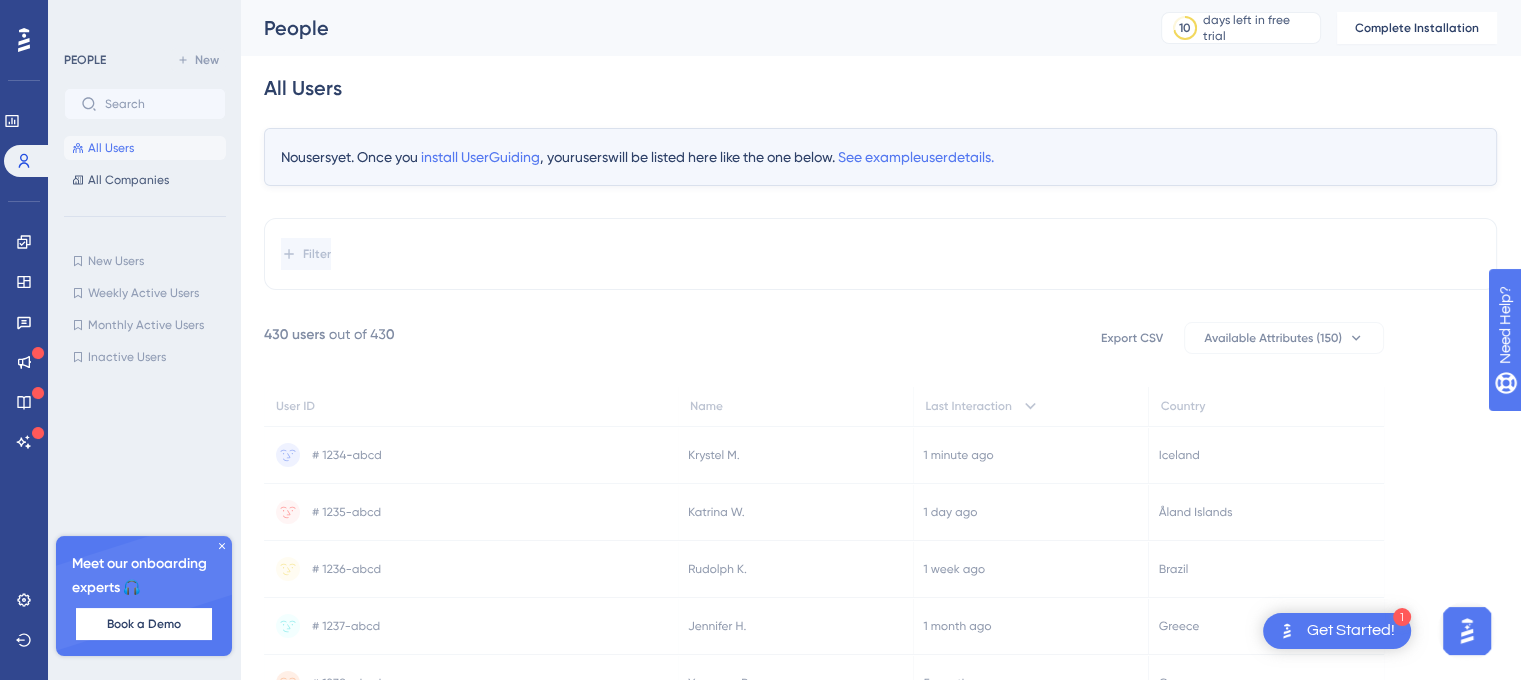 click 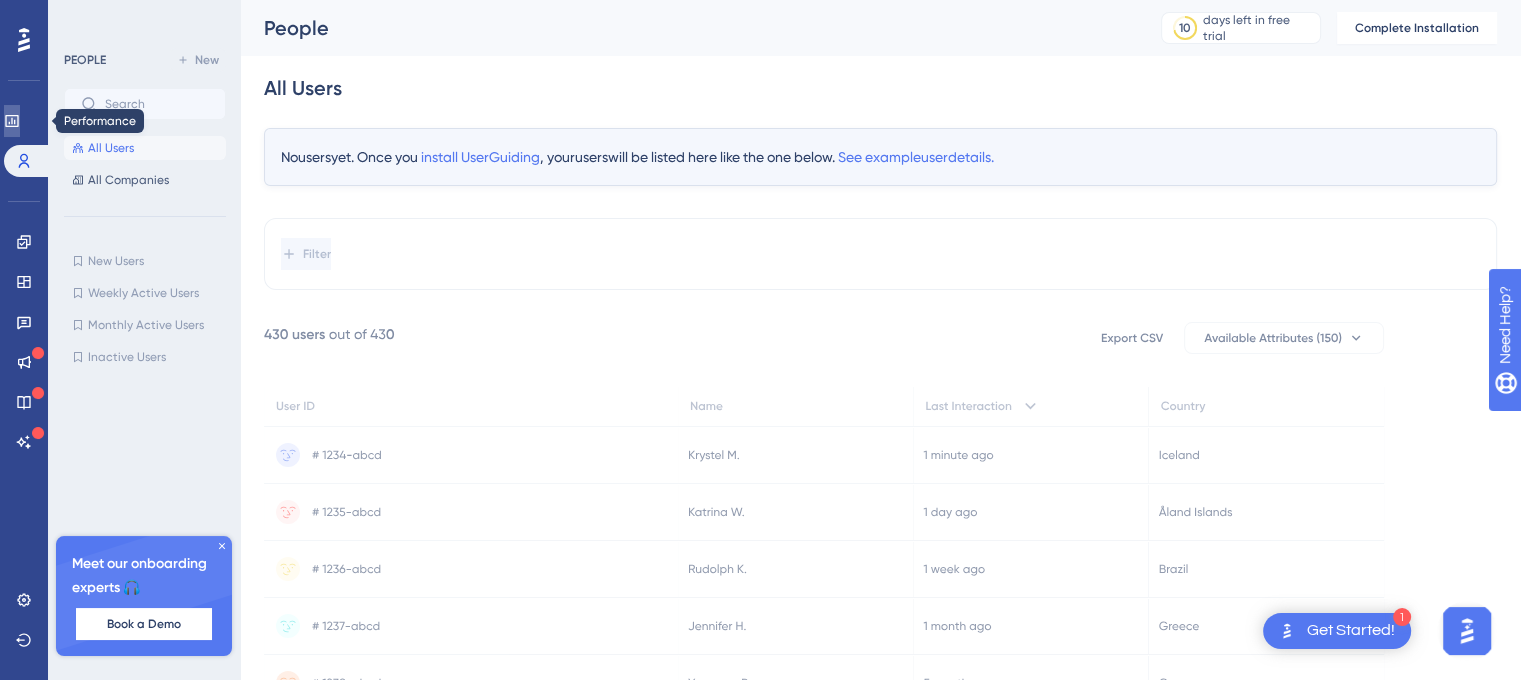 click at bounding box center (12, 121) 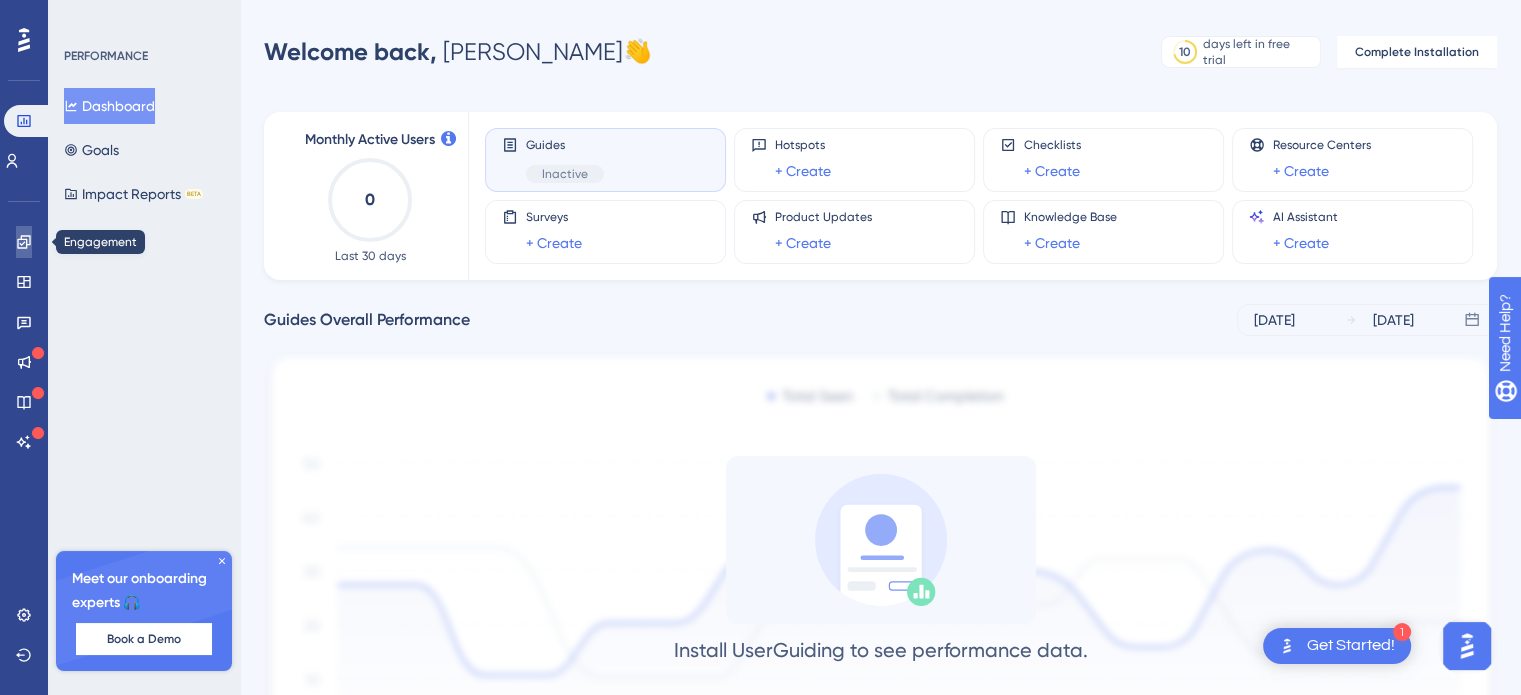 click at bounding box center (24, 242) 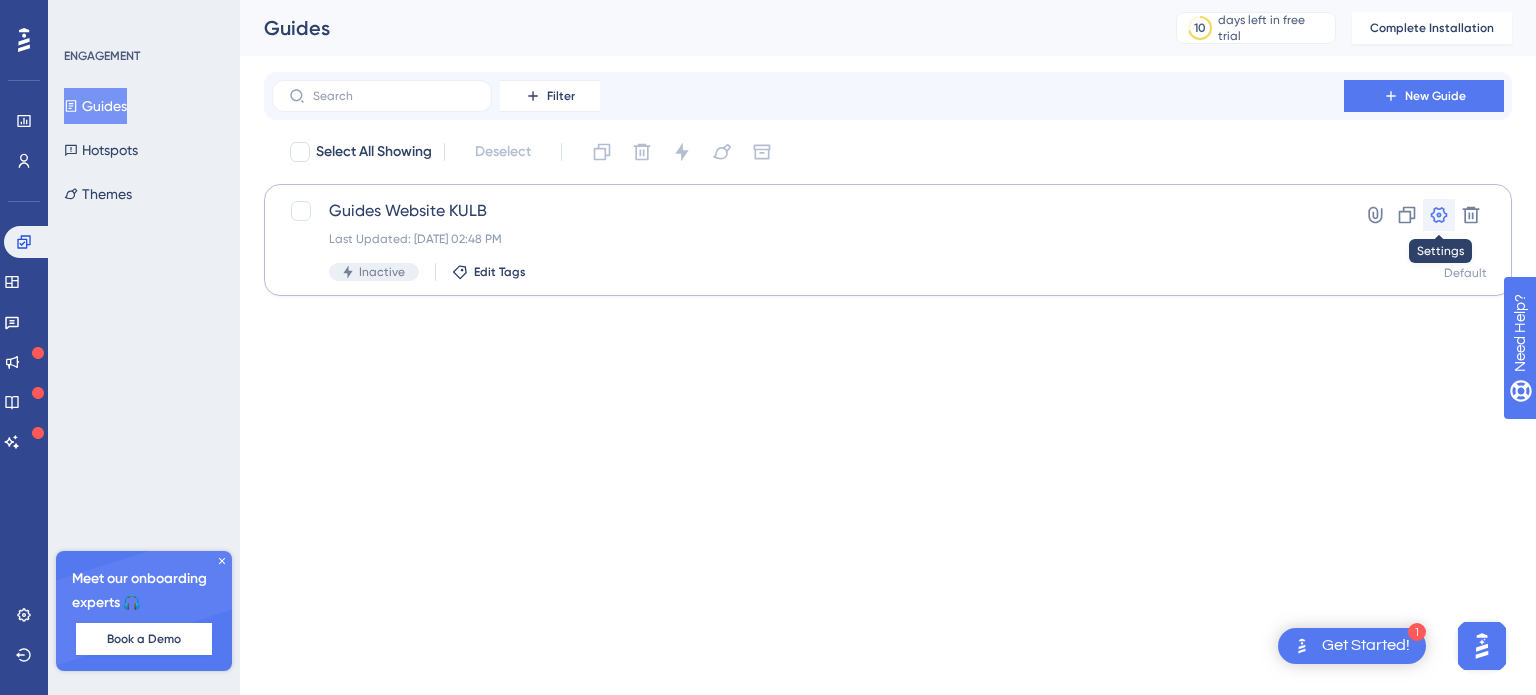 click 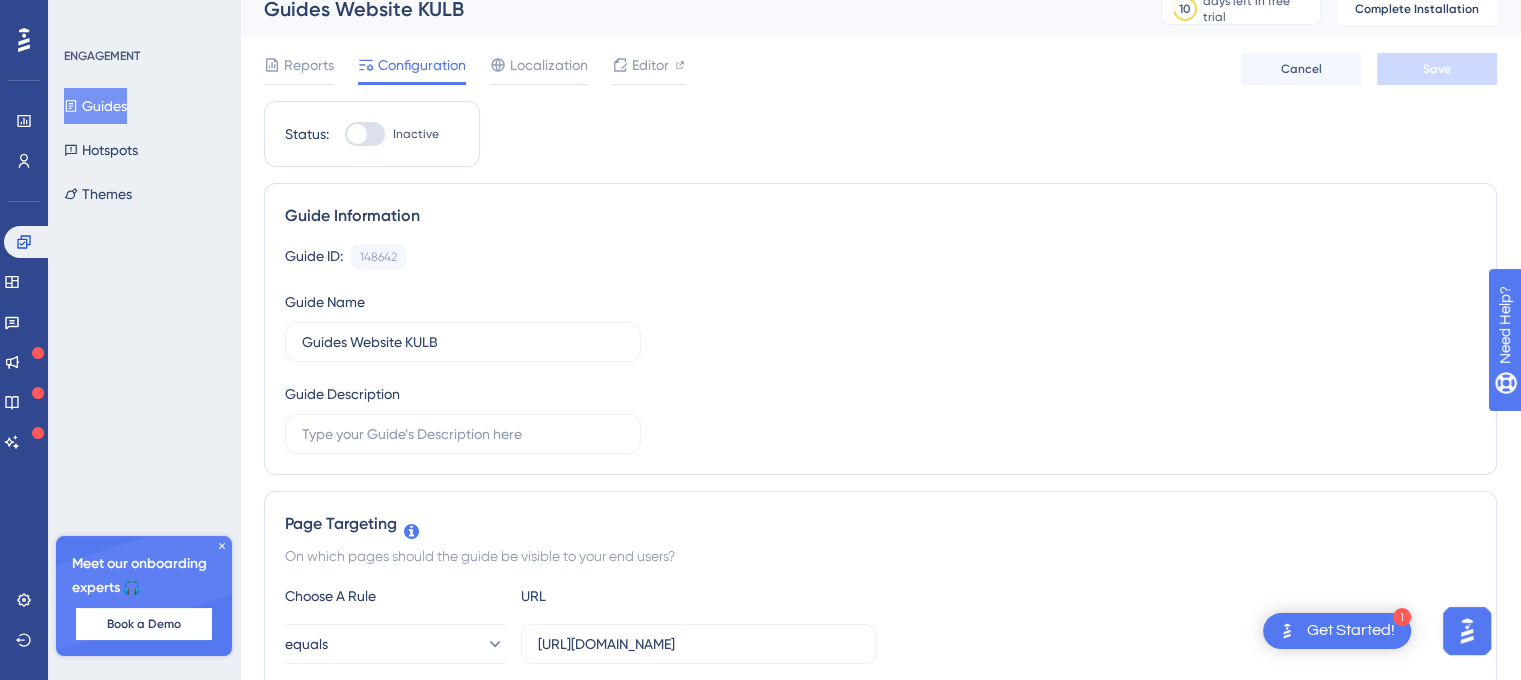 scroll, scrollTop: 0, scrollLeft: 0, axis: both 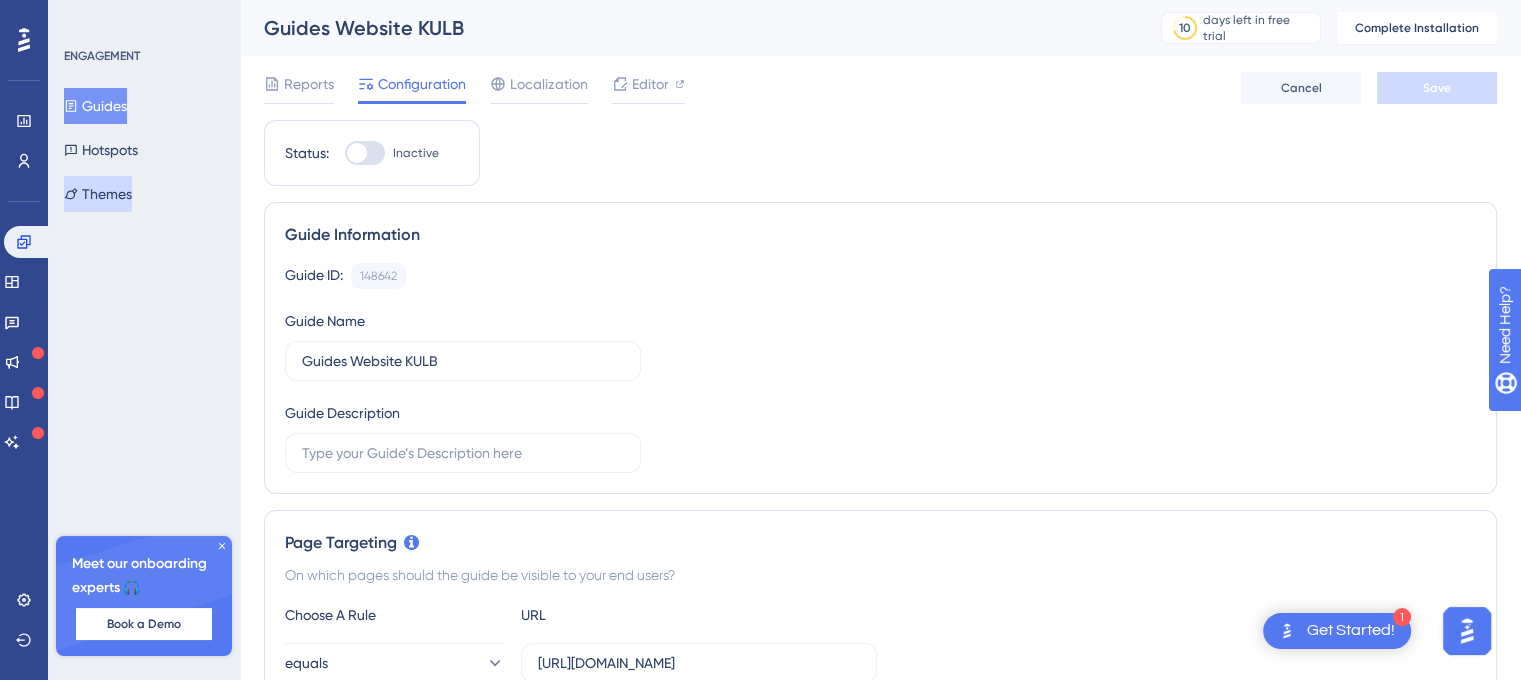 click on "Themes" at bounding box center (98, 194) 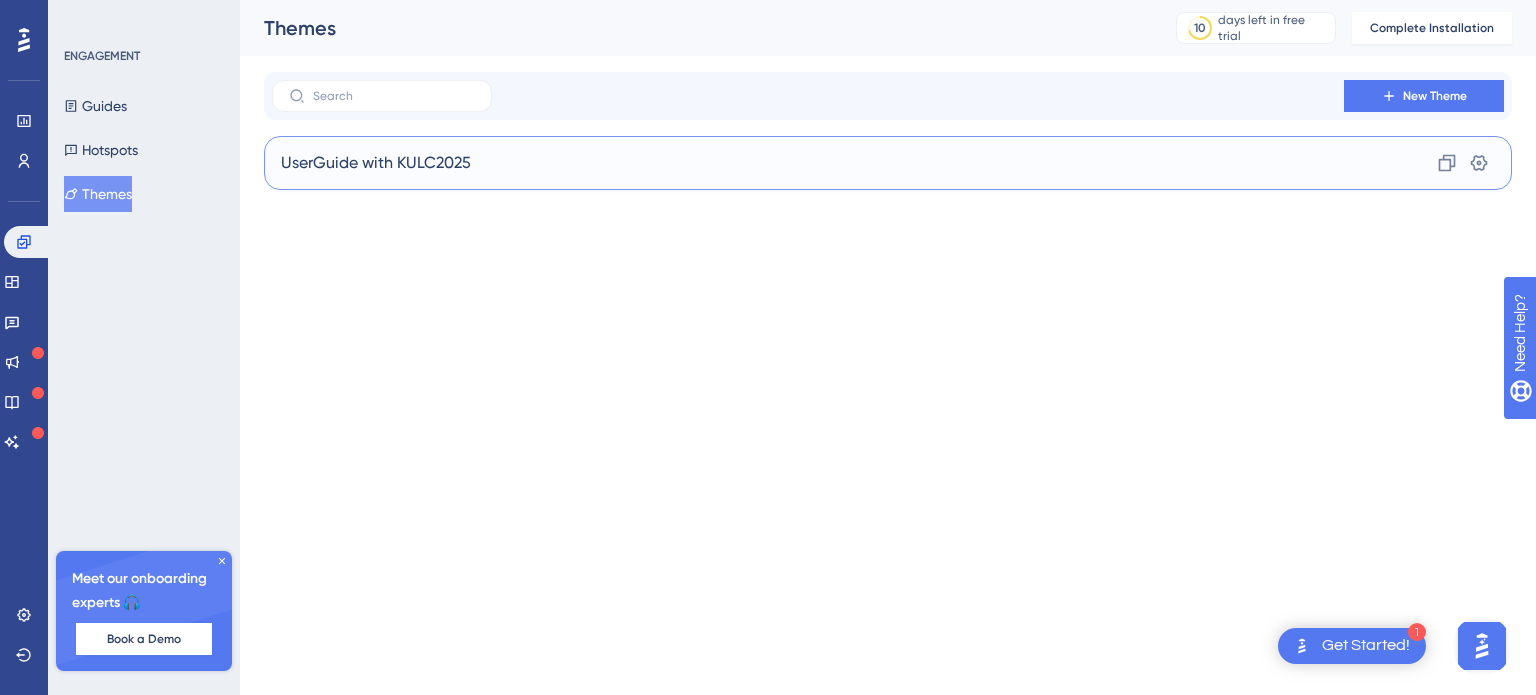 click on "UserGuide with KULC2025 Clone Settings" at bounding box center (888, 163) 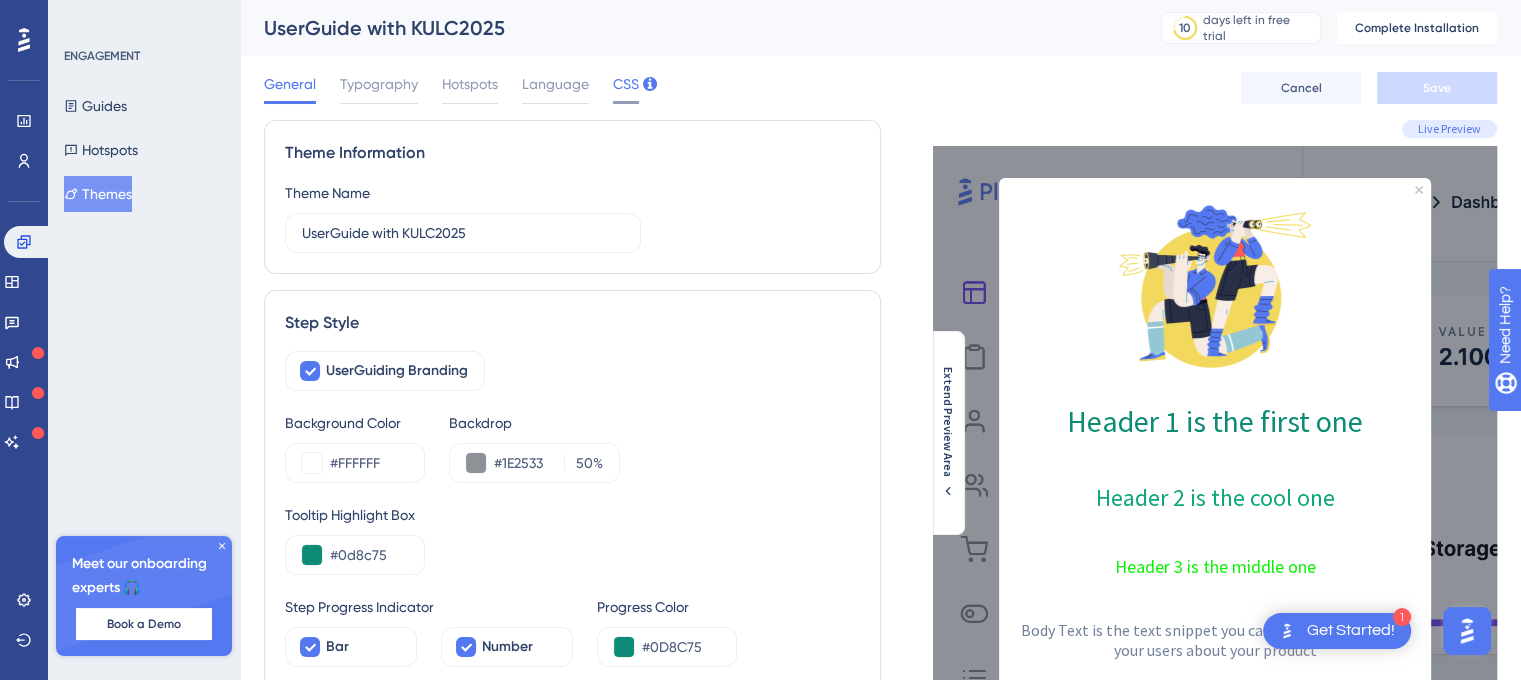 click on "CSS" at bounding box center [626, 84] 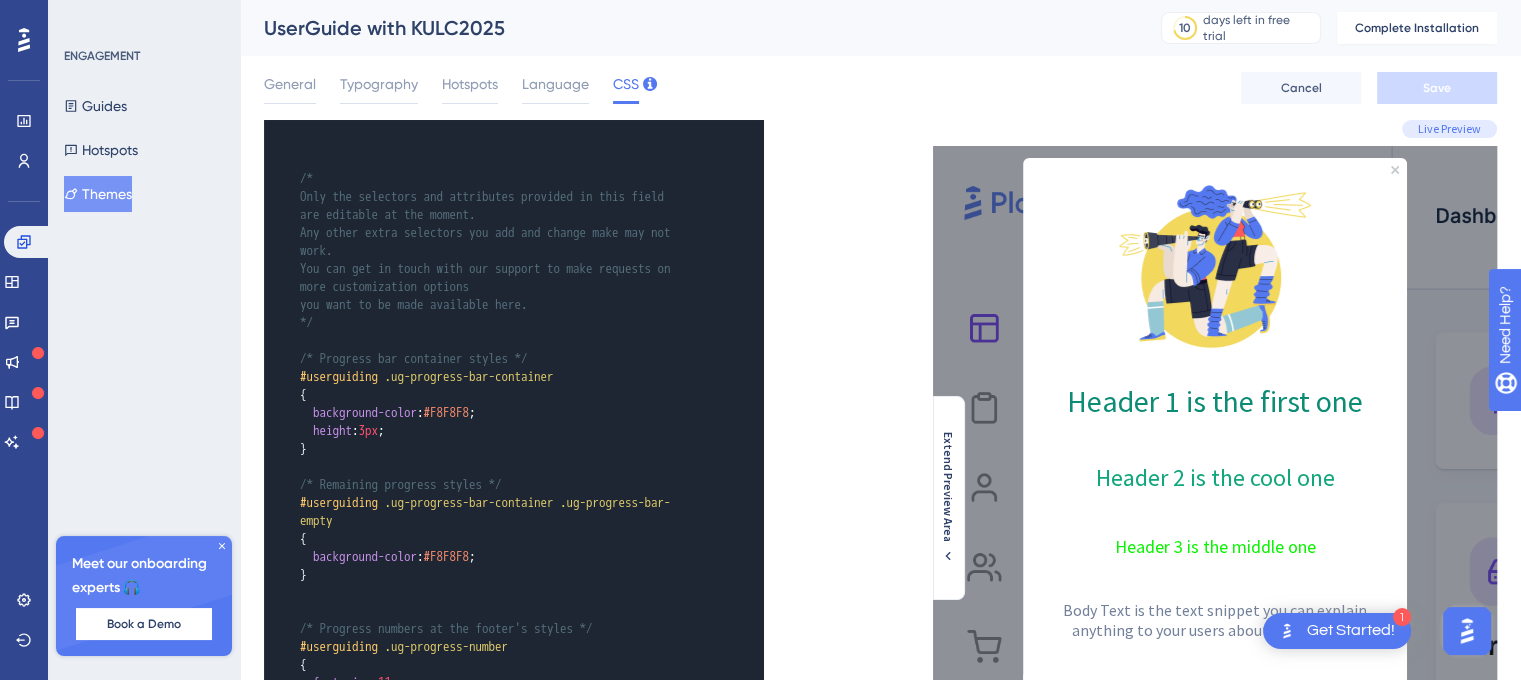 scroll, scrollTop: 0, scrollLeft: 0, axis: both 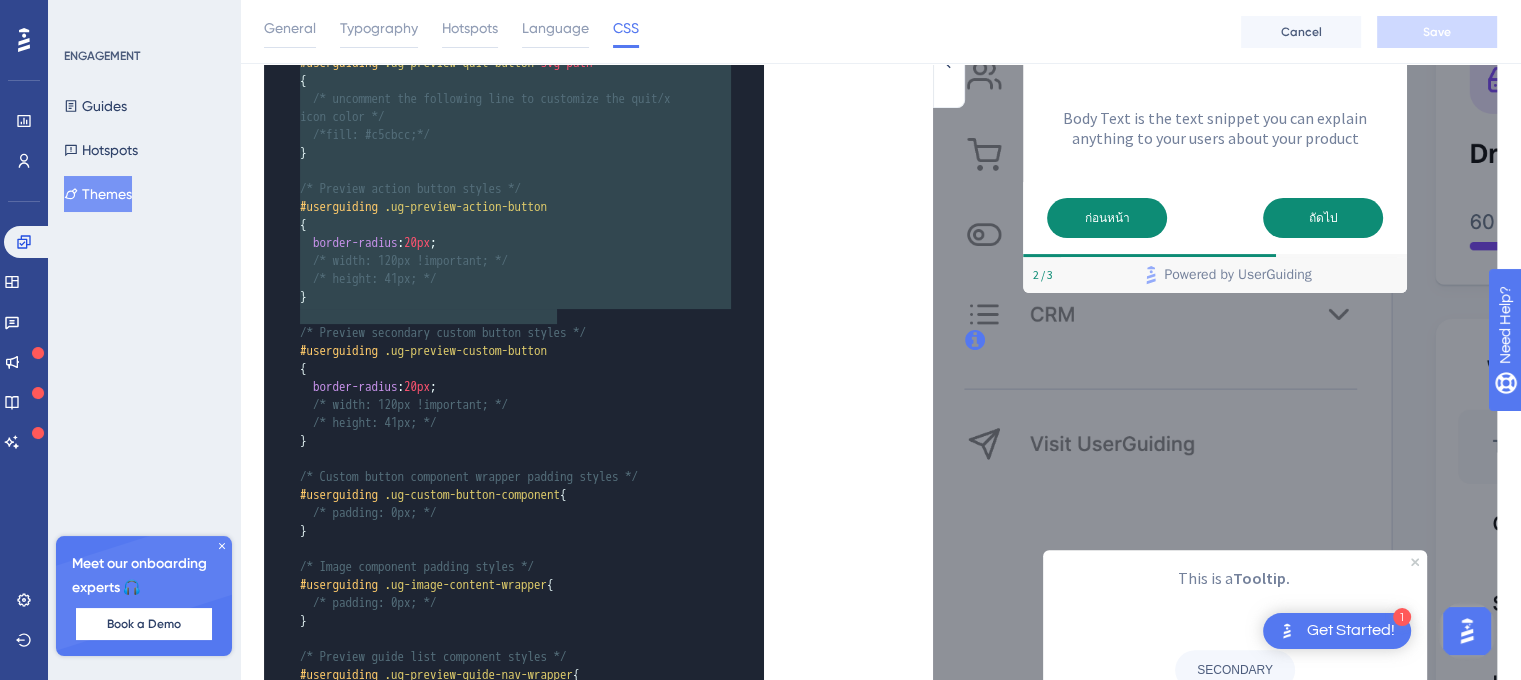 type on "/*
Only the selectors and attributes provided in this field are editable at the moment.
Any other extra selectors you add and change make may not work.
You can get in touch with our support to make requests on more customization options
you want to be made available here.
*/
/* Progress bar container styles */
#userguiding .ug-progress-bar-container
{
background-color: #F8F8F8;
height: 3px;
}
/* Remaining progress styles */
#userguiding .ug-progress-bar-container .ug-progress-bar-empty
{
background-color: #F8F8F8;
}
/* Progress numbers at the footer's styles */
#userguiding .ug-progress-number
{
font-size: 11px;
color: #0D8C75;
}
/* Preview modal styles */
#userguiding .ug-preview-modal
{
padding: 0px;
}
/* Preview tooltip styles */
#userguiding .ug-preview-tooltip
{
padding: 0px;
}
/* Highlighted page element border color
Uncomment this section to change highlighted element
in your page.
*/
#userguiding .ug-tooltip-highlighted-element {
/* border-color: #000000; */
}
/* Hotsp..." 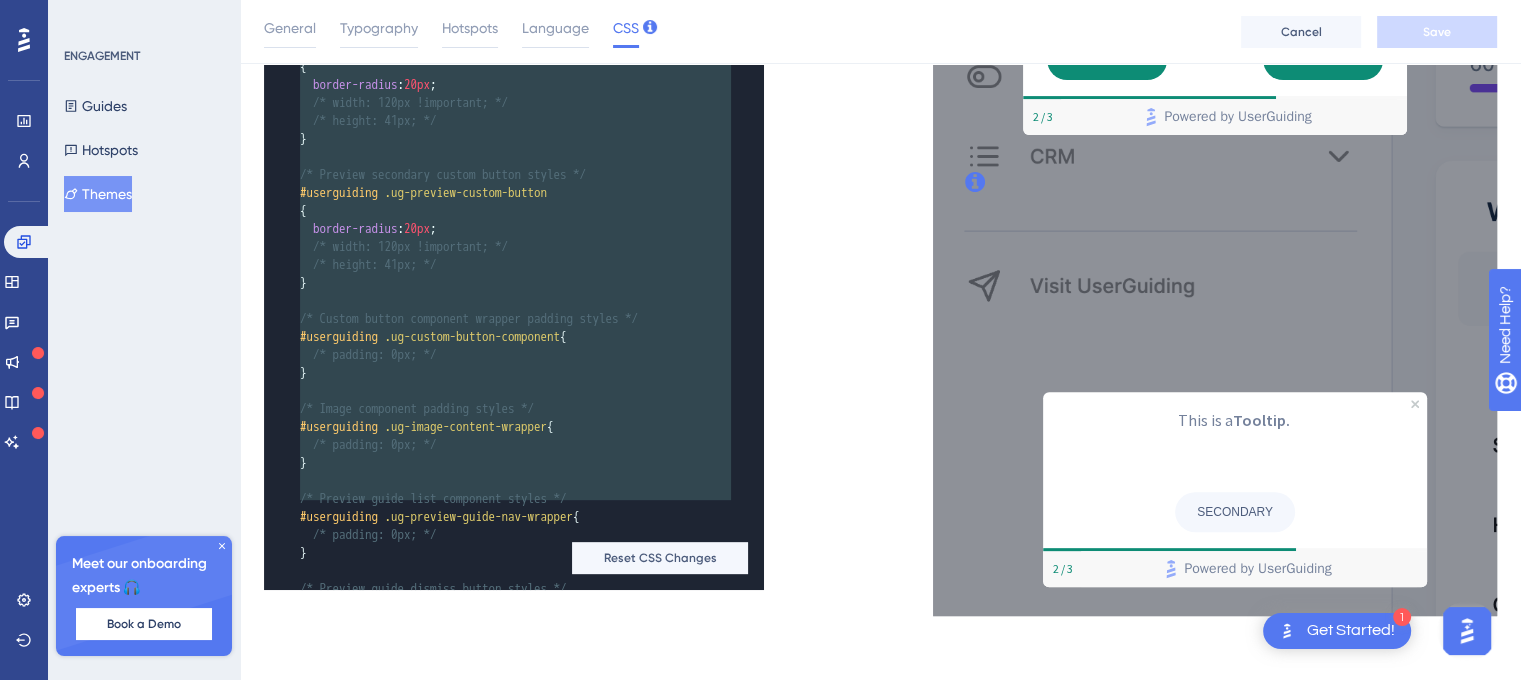 drag, startPoint x: 297, startPoint y: 169, endPoint x: 540, endPoint y: 535, distance: 439.32333 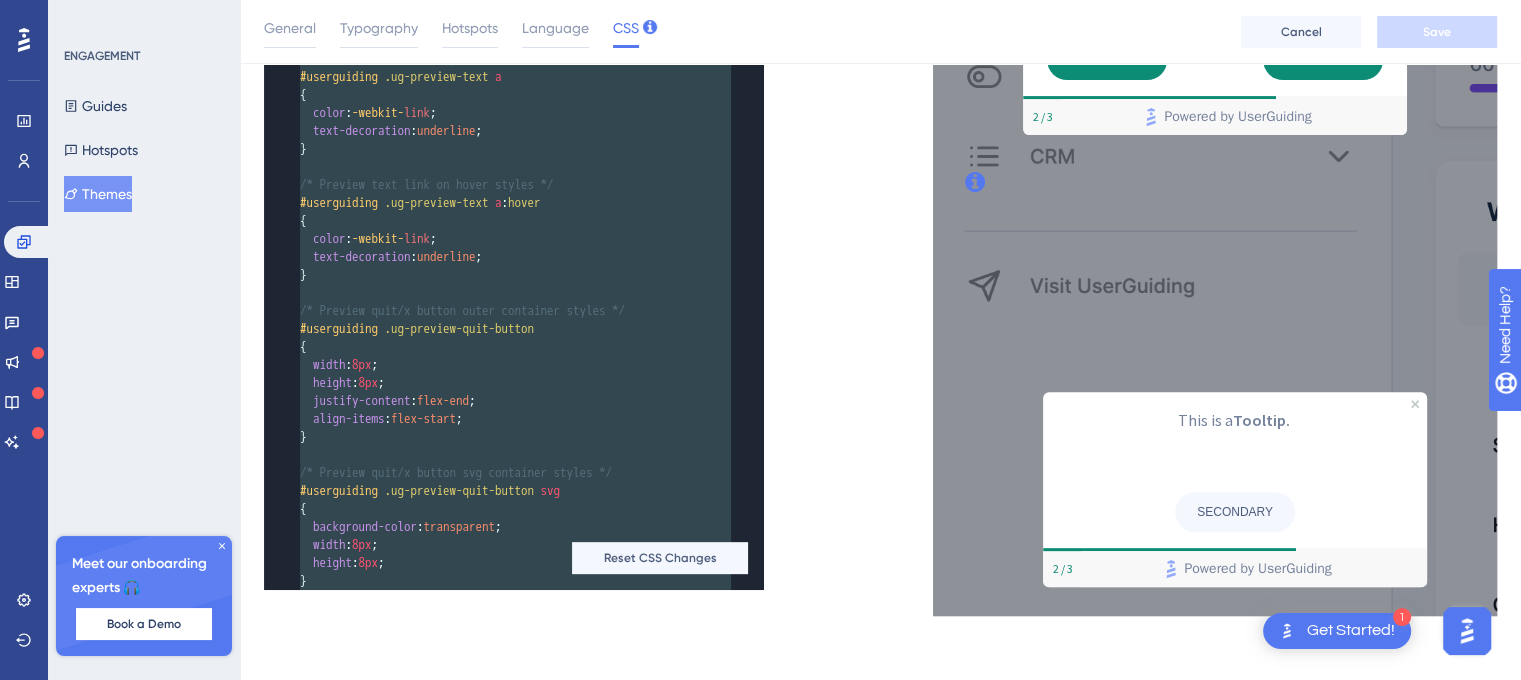 click on "x ​ /* #userguiding .ug-preview-hotspot-beacon {   z-index: 9999 !important; } */ ​ /* Preview hotspot dismiss button styles */ #userguiding   .ug-preview-hotspot-dismiss {    /* background-color: #FFFFFF; */    /* height: 32px; */ } ​ /* Preview hotspot dismiss button icon styles */ #userguiding   .ug-preview-hotspot-dismiss-icon   path : nth-child ( 2 ) {    /* fill: #74819B; */ } ​ /* Preview hotspot dismiss button text styles */ #userguiding   .ug-preview-hotspot-dismiss-text {    /* color: #74819B */    /* font-size: 12px; */ } ​ /* Text component padding styles */ #userguiding   .ug-text-content-wrapper  {    /* padding: 0px; */ } ​ /* Preview text styles */ #userguiding   .ug-preview-text   p {    letter-spacing :  normal ;    margin :  0px ; } ​ /* Preview text link styles */ #userguiding   .ug-preview-text   a {    color :  -webkit- link ;    text-decoration :  underline ; } ​ /* Preview text link on hover styles */ #userguiding   .ug-preview-text   a : hover {    color :  ;" at bounding box center [572, 30] 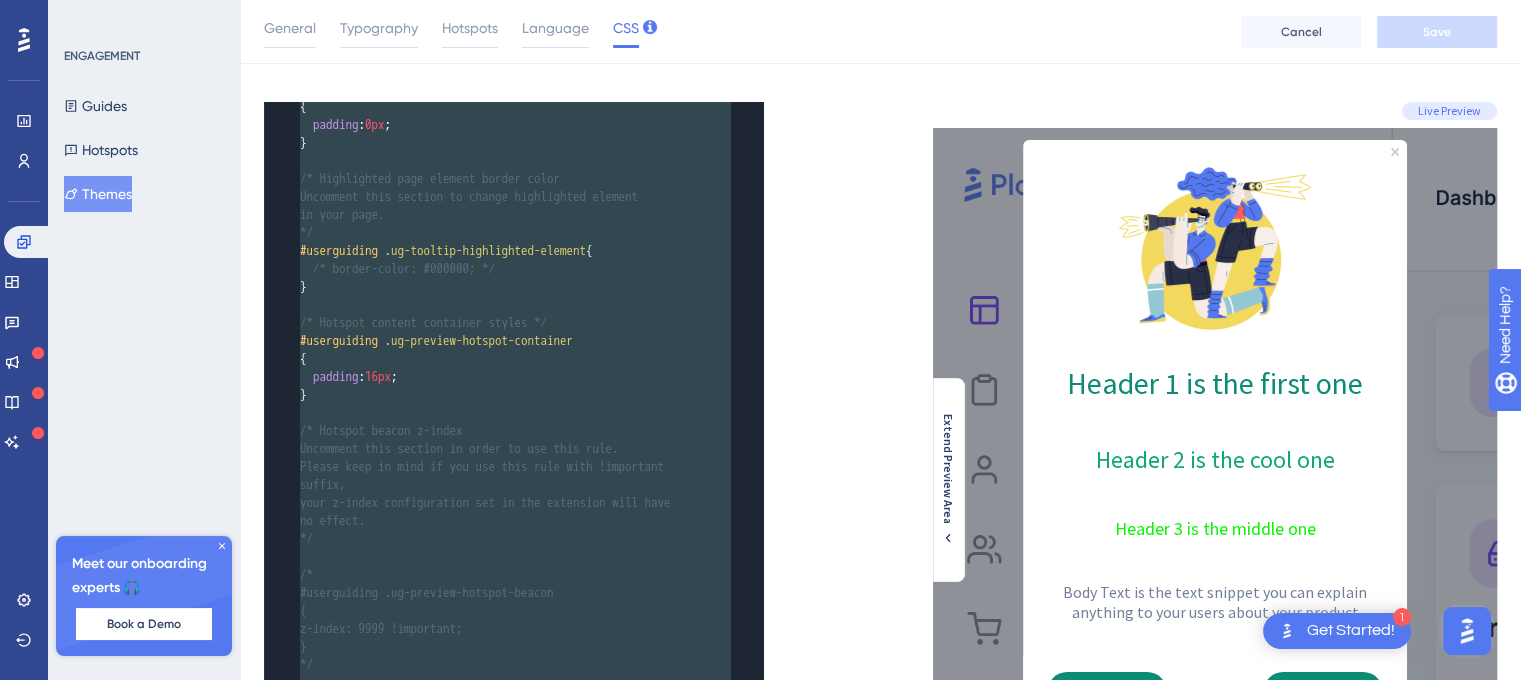 click on "x ​    color :  #0D8C75 ; } ​ /* Preview modal styles */ #userguiding   .ug-preview-modal {    padding :  0px ; } ​ /* Preview tooltip styles */ #userguiding   .ug-preview-tooltip {    padding :  0px ; } ​ /* Highlighted page element border color  Uncomment this section to change highlighted element in your page. */ #userguiding   .ug-tooltip-highlighted-element  {    /* border-color: #000000; */ } ​ /* Hotspot content container styles */ #userguiding   .ug-preview-hotspot-container {    padding :  16px ; } ​ /* Hotspot beacon z-index Uncomment this section in order to use this rule.  Please keep in mind if you use this rule with !important suffix, your z-index configuration set in the extension will have no effect. */ ​ /* #userguiding .ug-preview-hotspot-beacon {   z-index: 9999 !important; } */ ​ /* Preview hotspot dismiss button styles */ #userguiding   .ug-preview-hotspot-dismiss {    /* background-color: #FFFFFF; */    /* height: 32px; */ } ​ #userguiding     path : nth-child (" at bounding box center (572, 662) 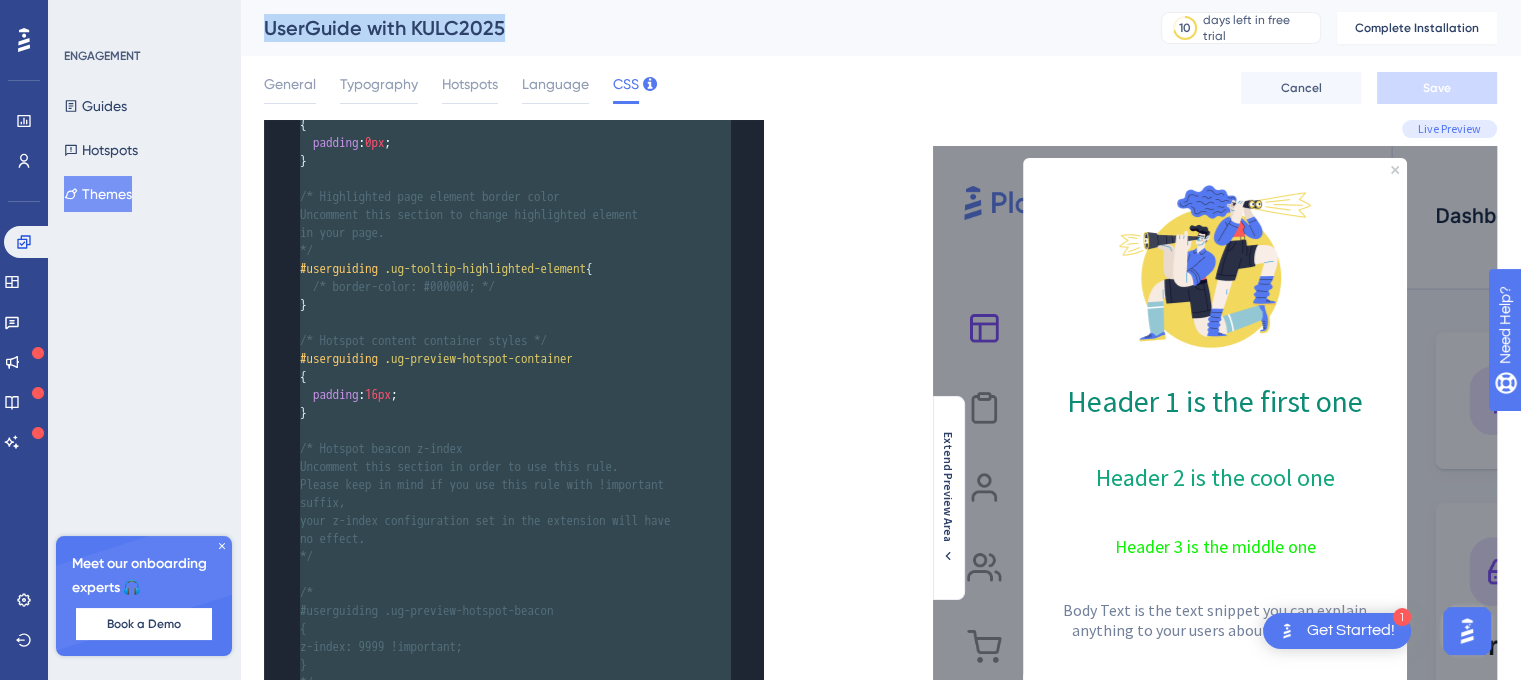 drag, startPoint x: 567, startPoint y: 35, endPoint x: 262, endPoint y: 15, distance: 305.65503 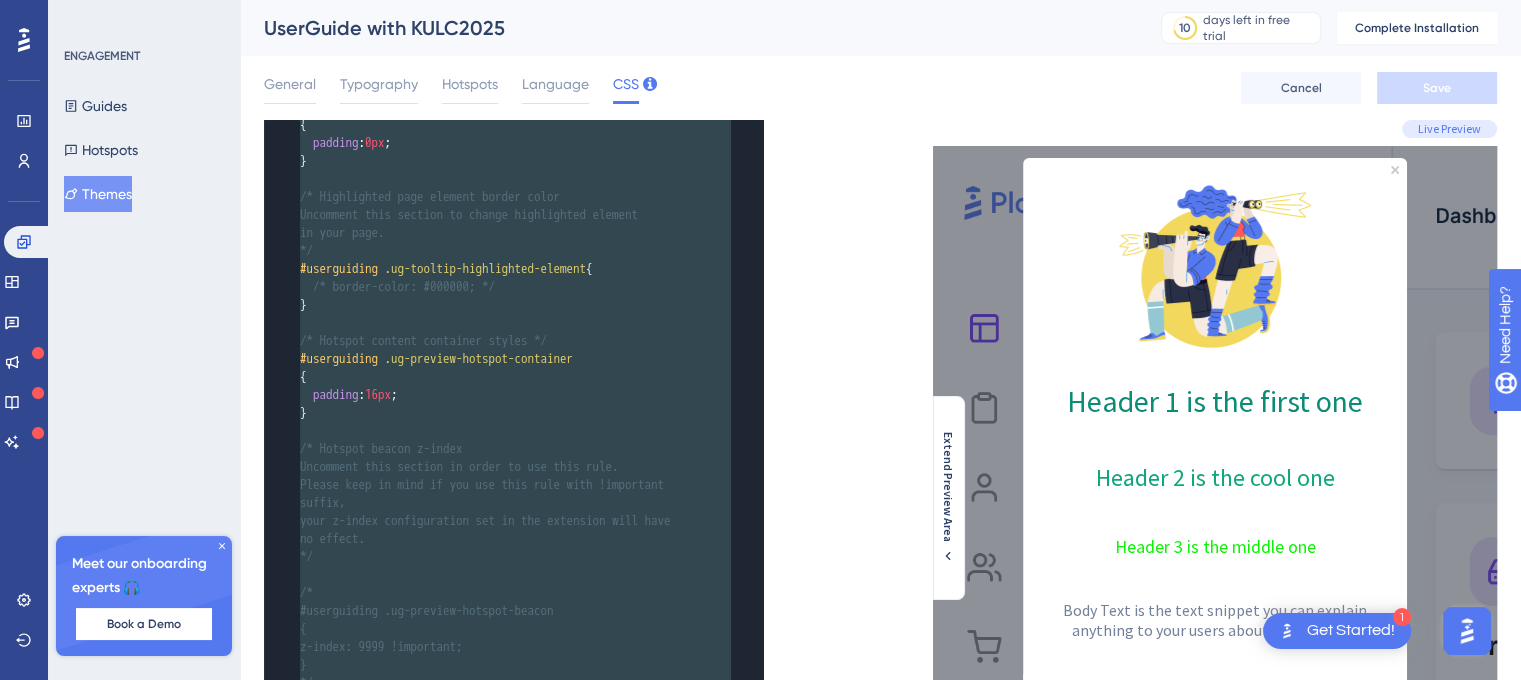 click on "General Typography Hotspots Language CSS Cancel Save" at bounding box center (880, 88) 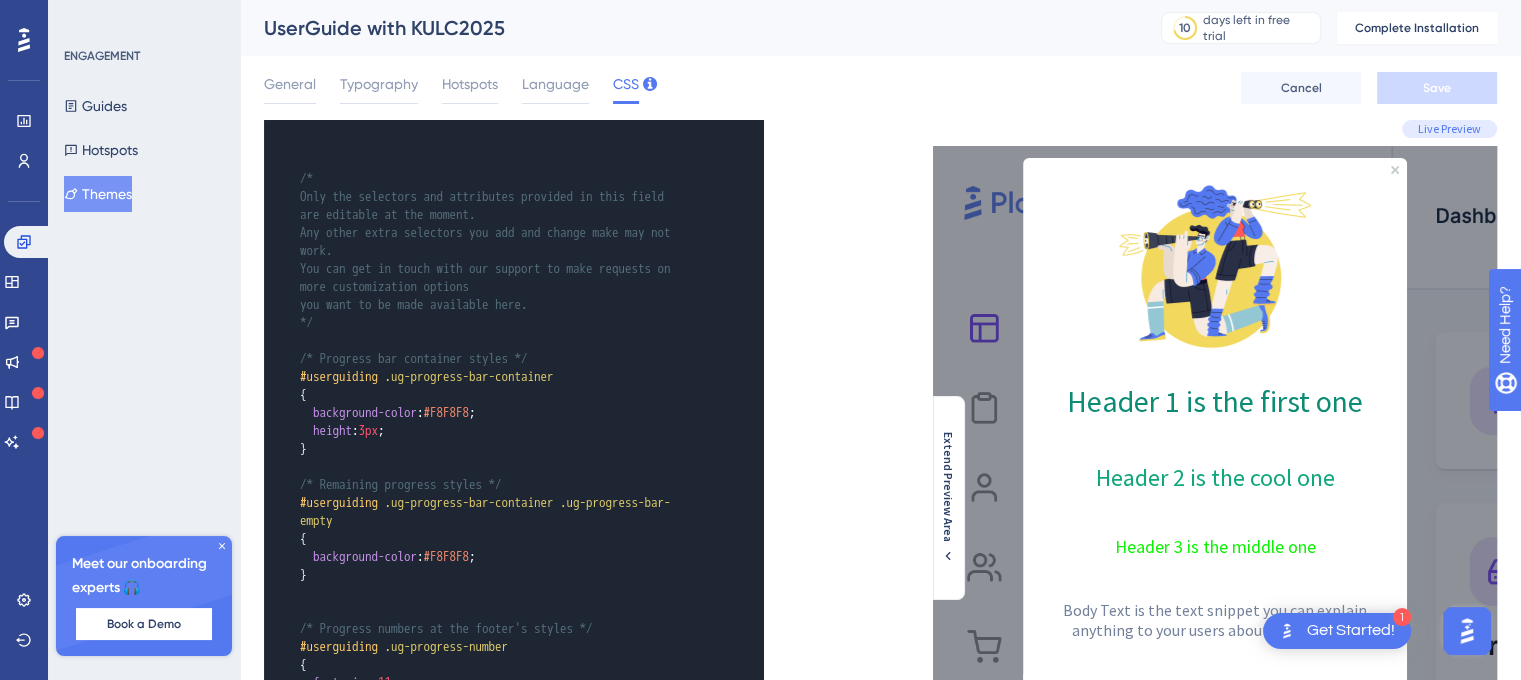scroll, scrollTop: 200, scrollLeft: 0, axis: vertical 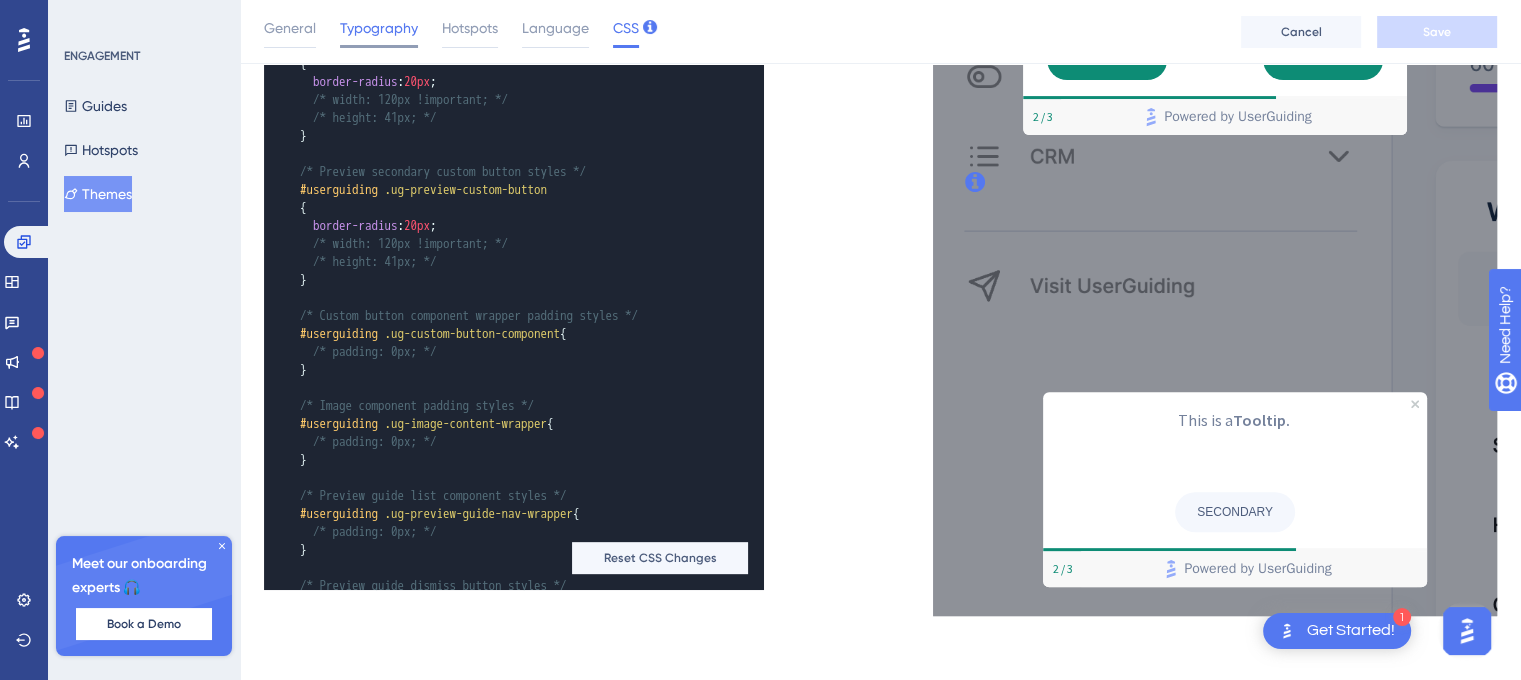 click on "Typography" at bounding box center [379, 28] 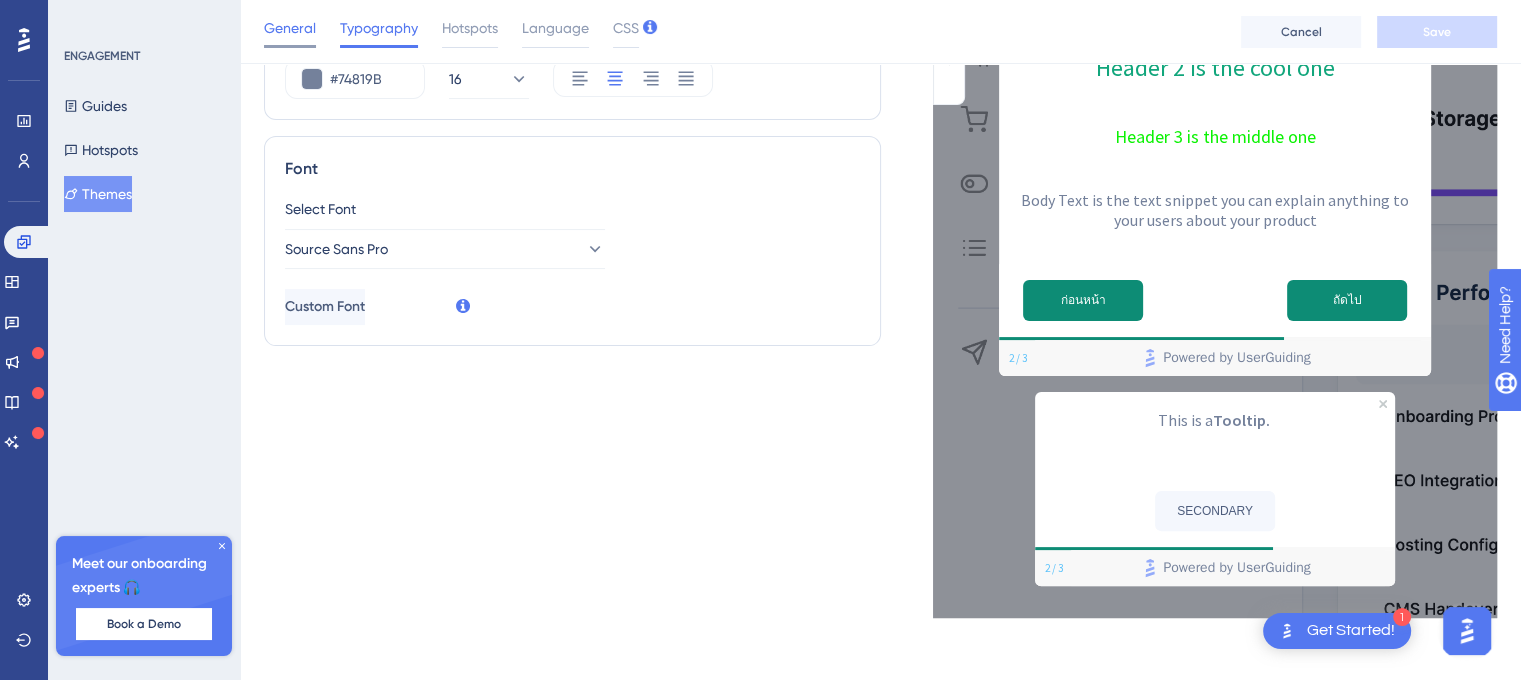 click on "General" at bounding box center (290, 28) 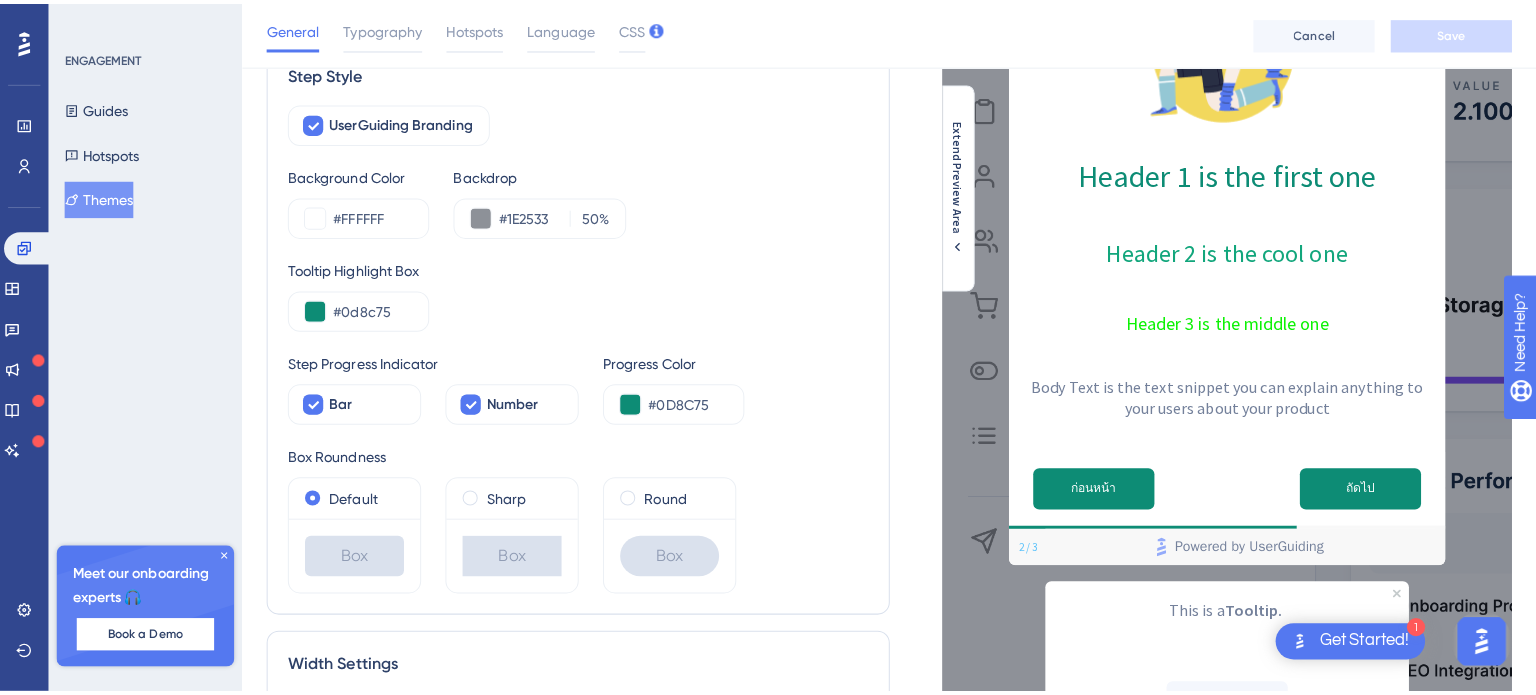 scroll, scrollTop: 0, scrollLeft: 0, axis: both 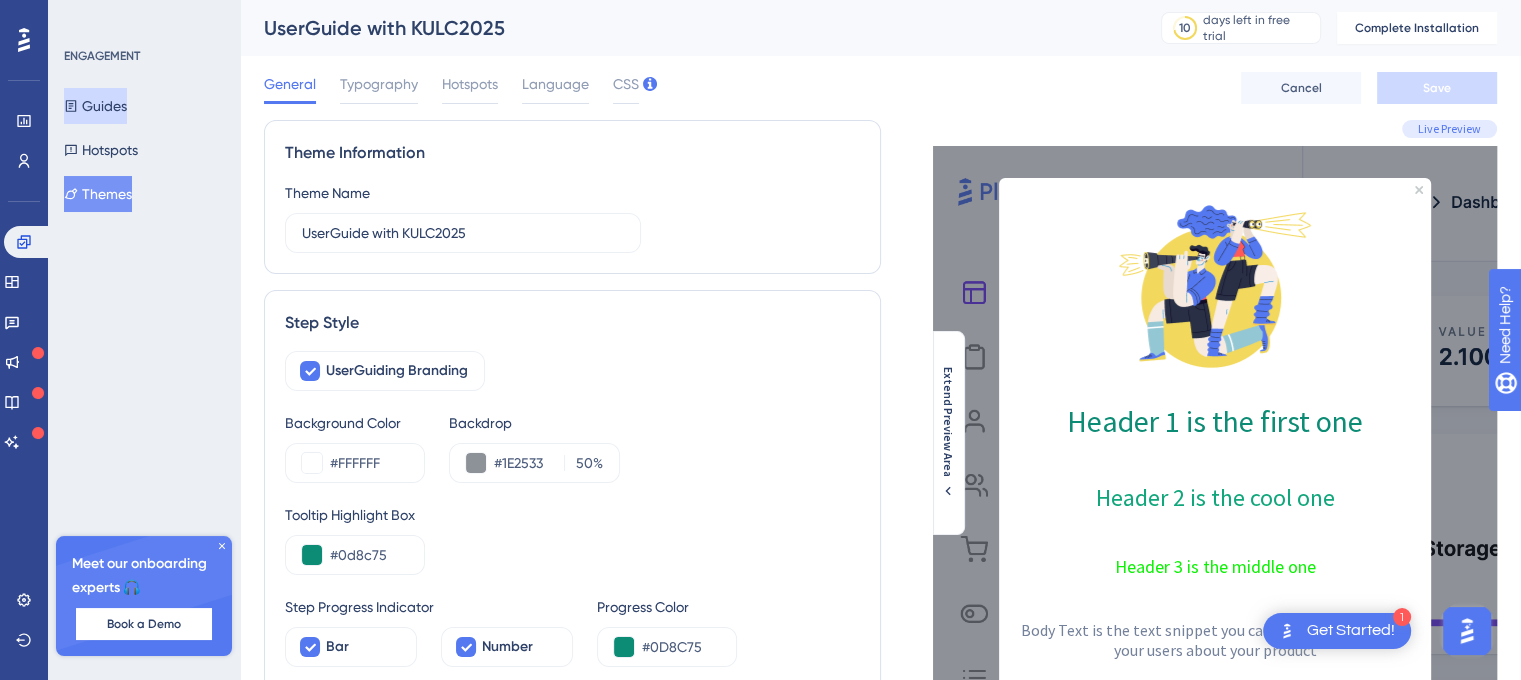 click on "Guides" at bounding box center (95, 106) 